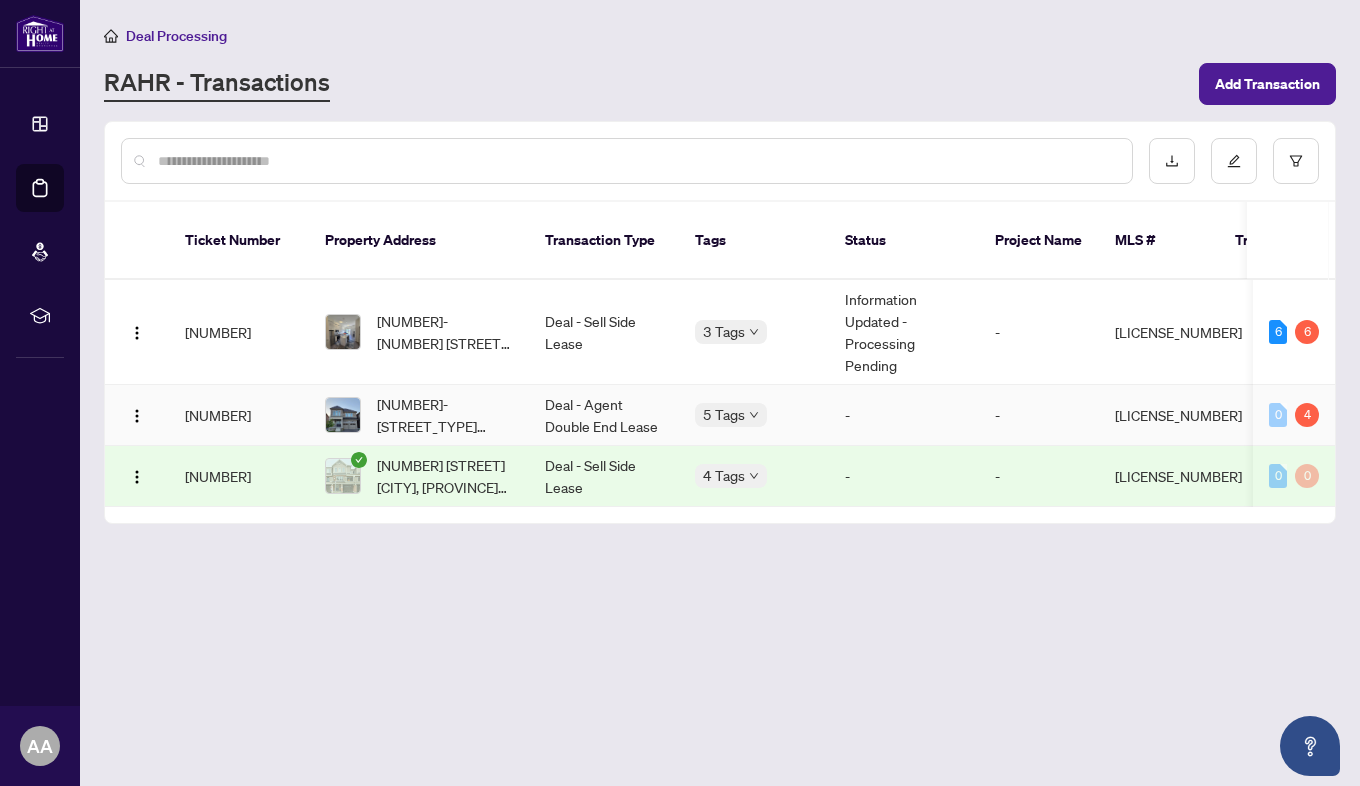 scroll, scrollTop: 0, scrollLeft: 0, axis: both 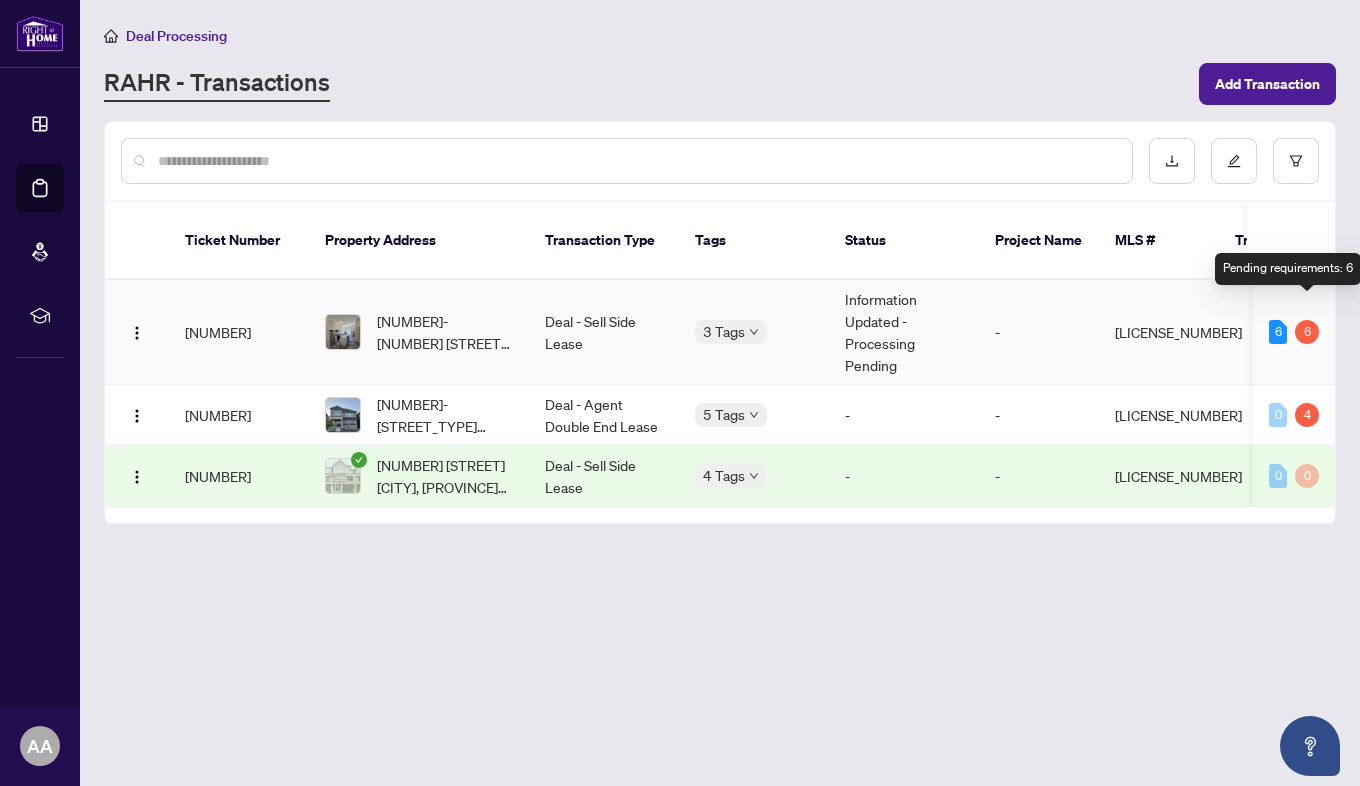 click on "6" at bounding box center [1307, 332] 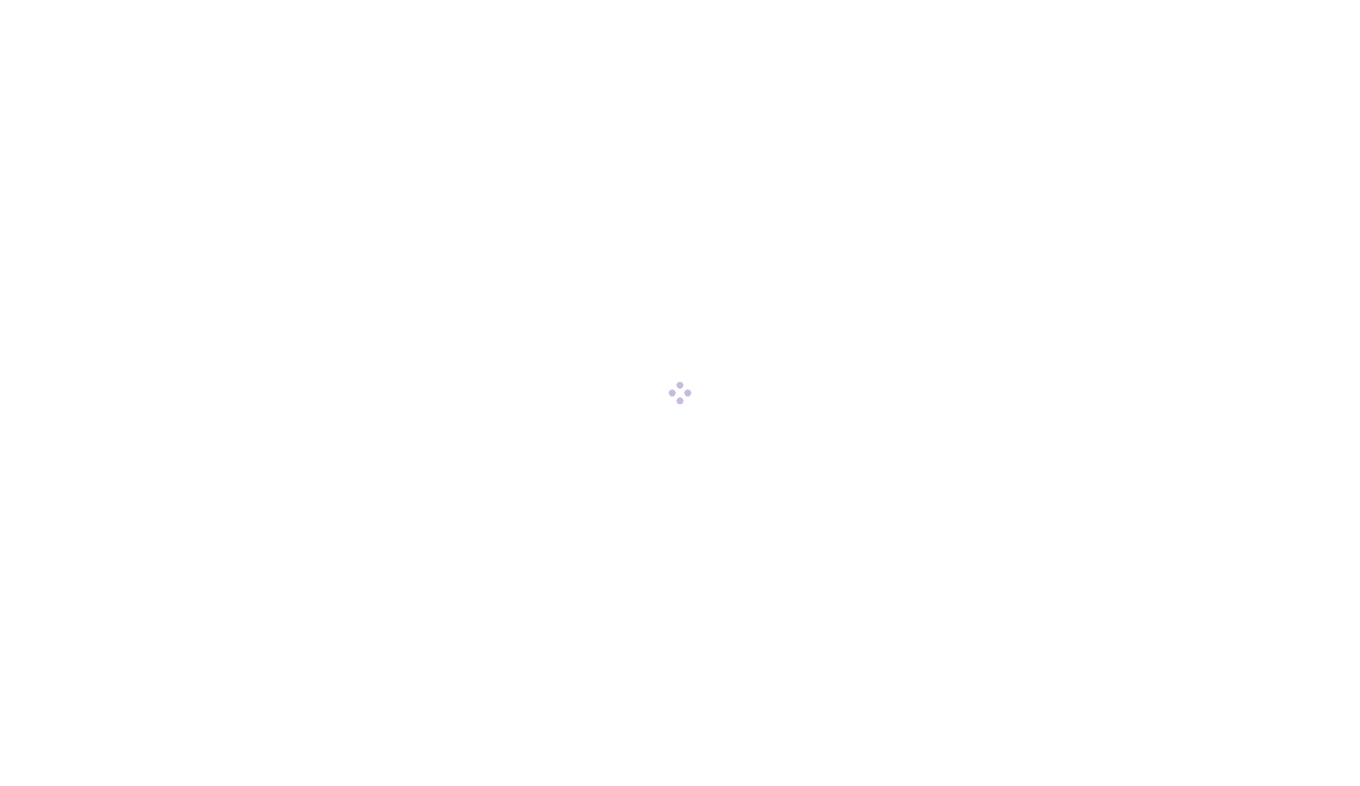 scroll, scrollTop: 0, scrollLeft: 0, axis: both 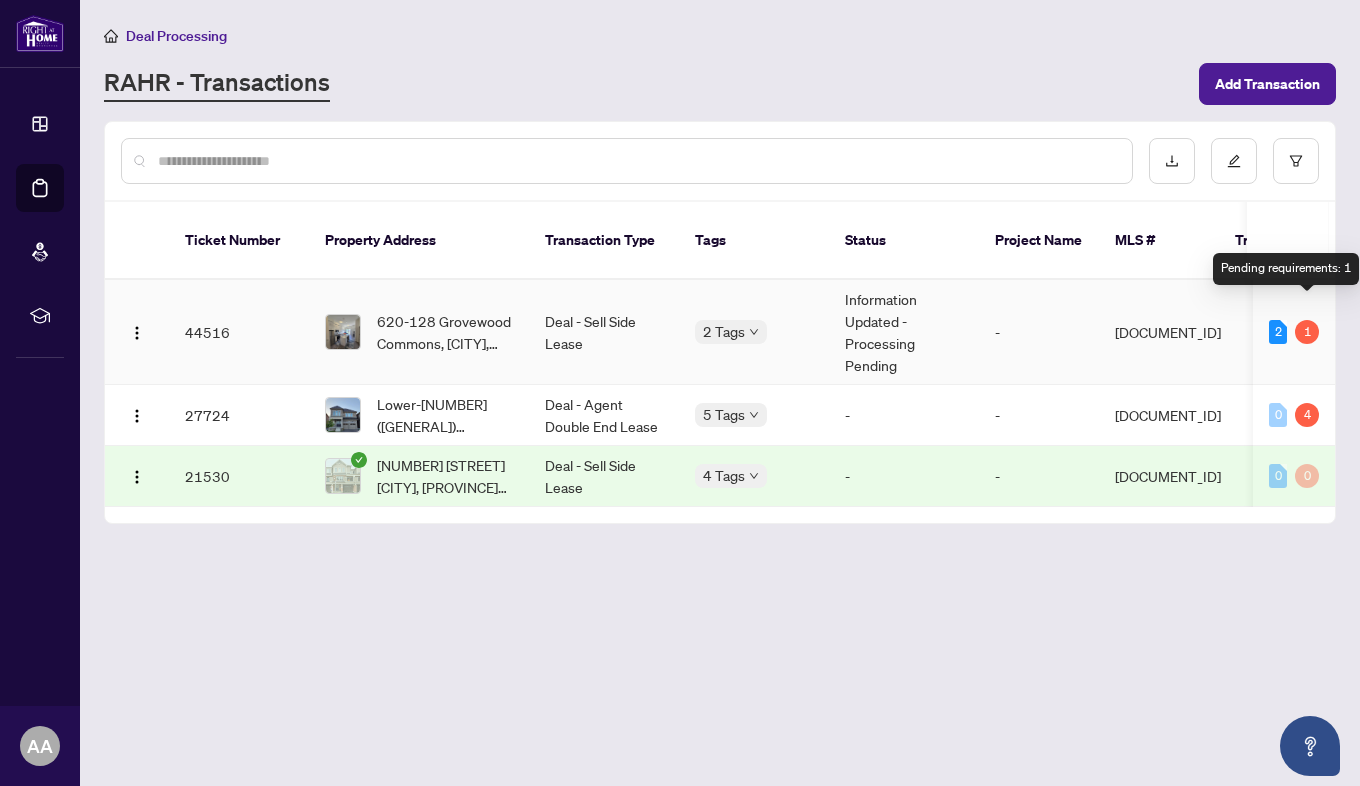click on "1" at bounding box center [1307, 332] 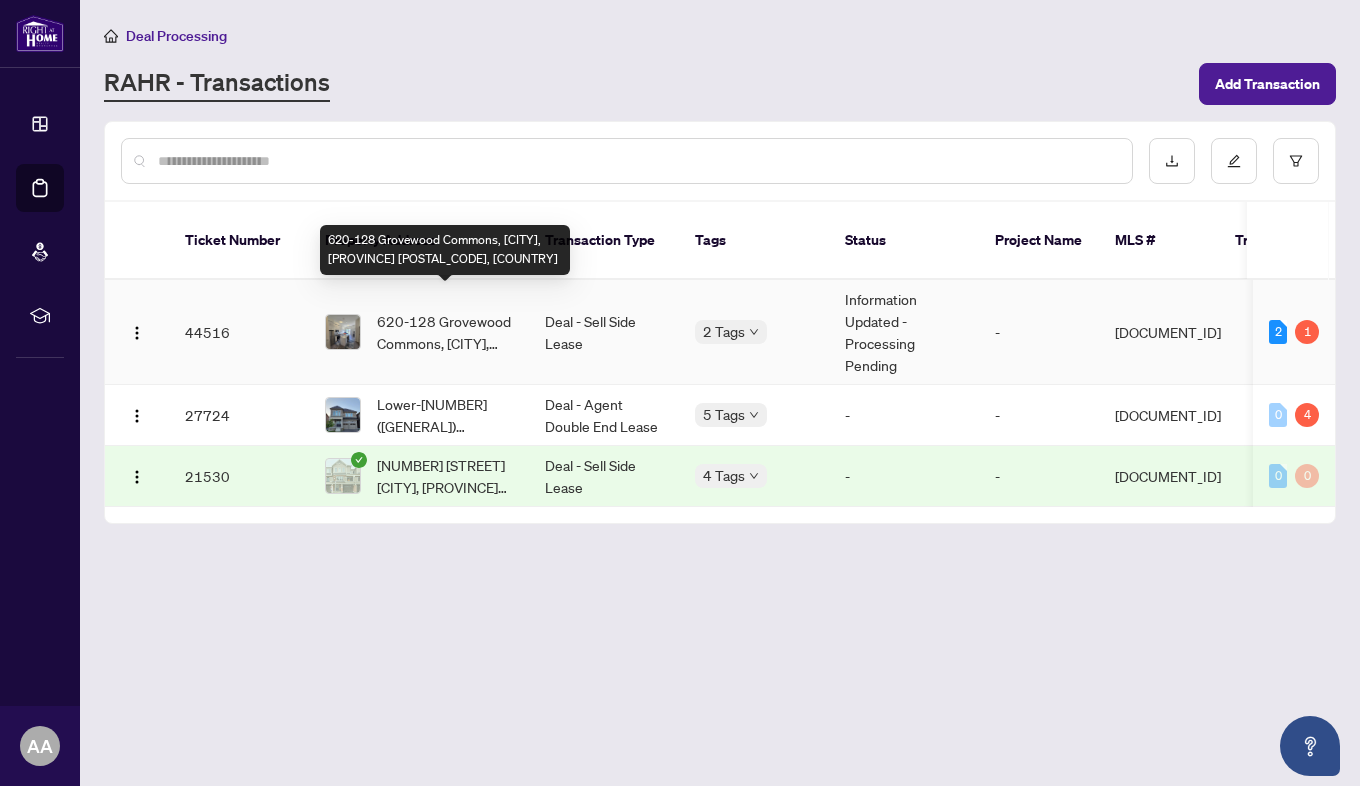 click on "620-128 Grovewood Commons, [CITY], [PROVINCE] [POSTAL_CODE], [COUNTRY]" at bounding box center [445, 332] 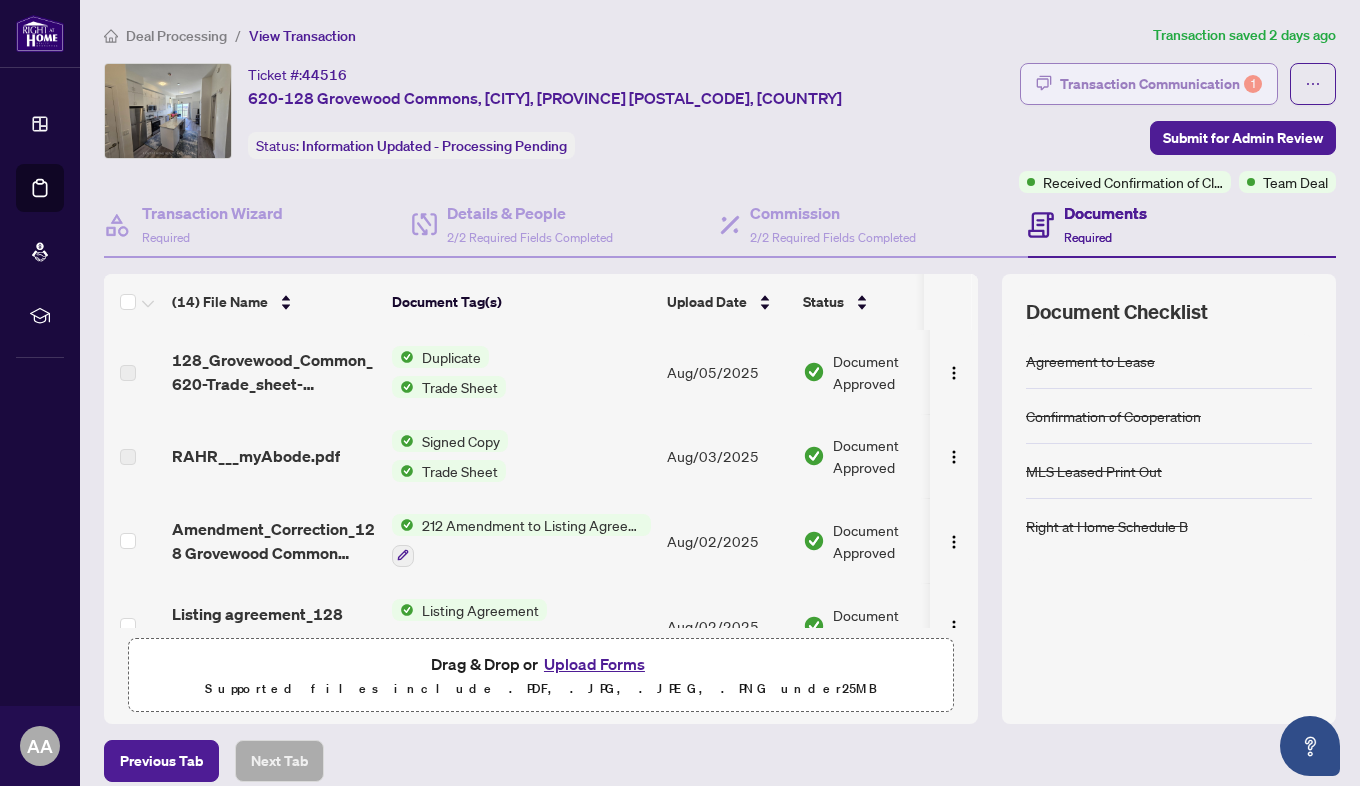 click on "Transaction Communication 1" at bounding box center [1161, 84] 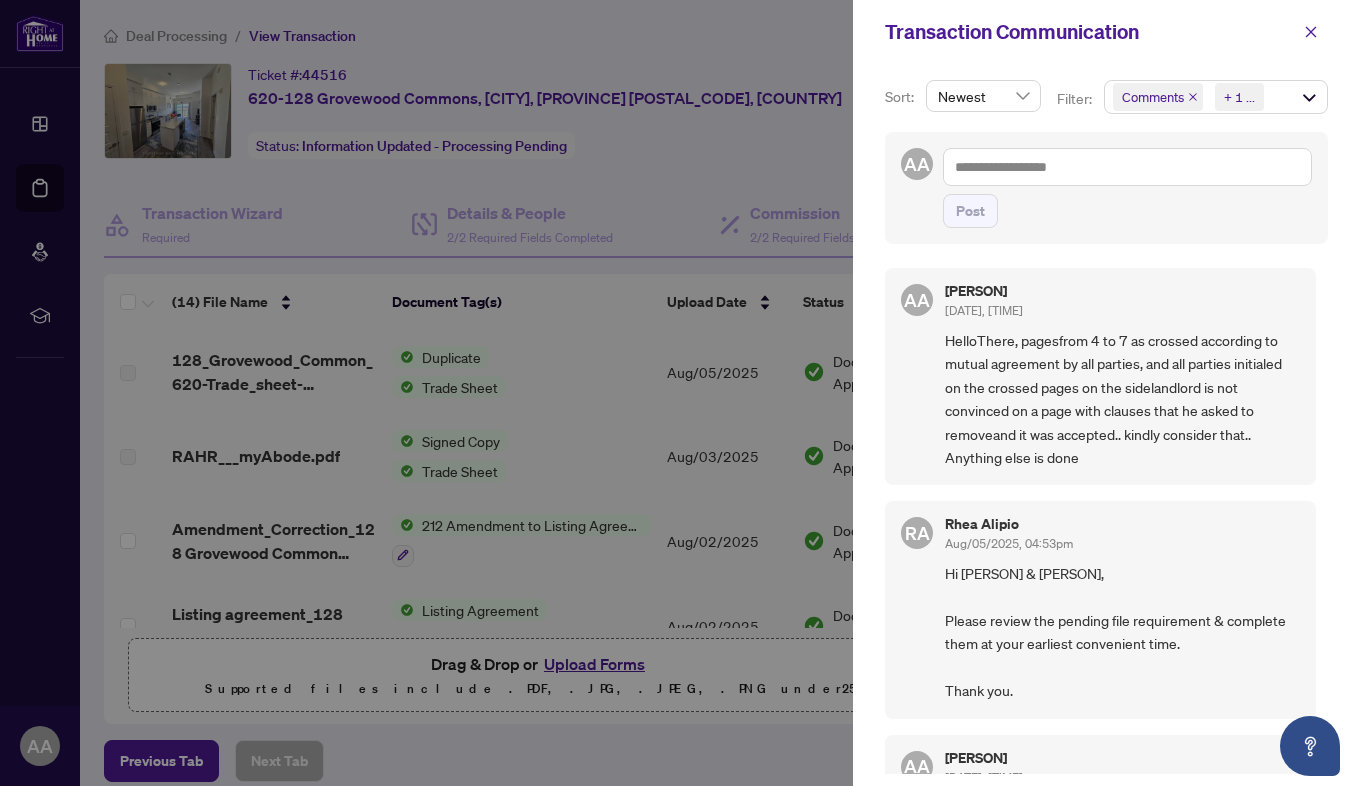 click at bounding box center [680, 393] 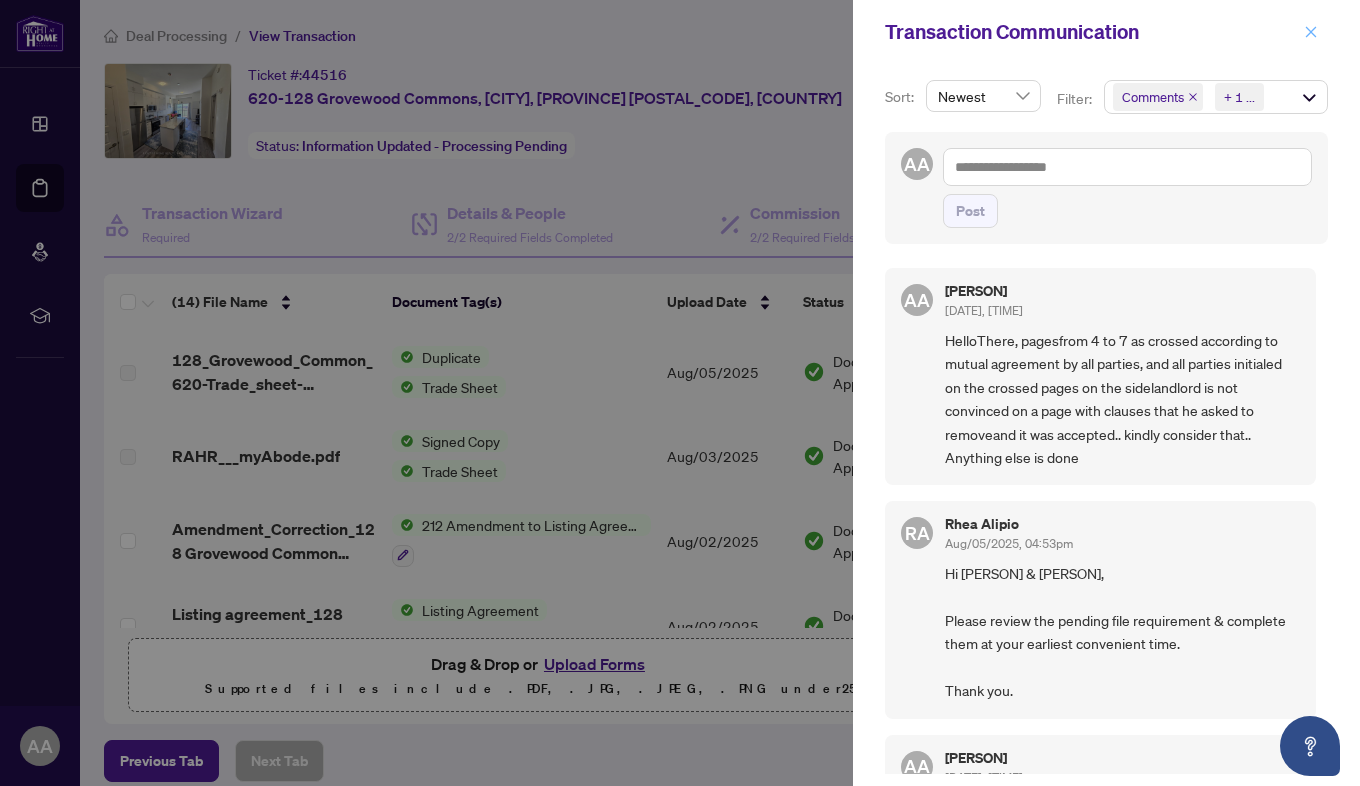click at bounding box center (1311, 32) 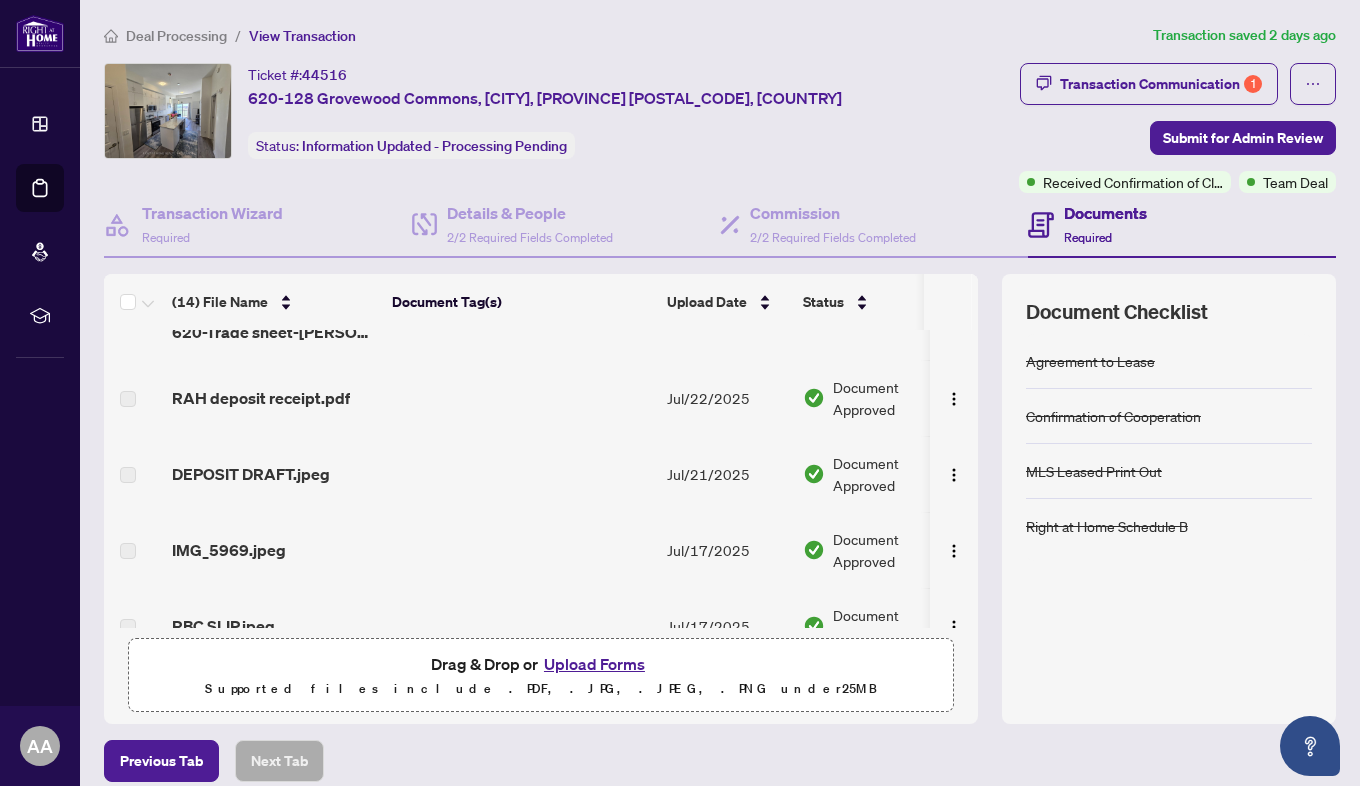 scroll, scrollTop: 833, scrollLeft: 0, axis: vertical 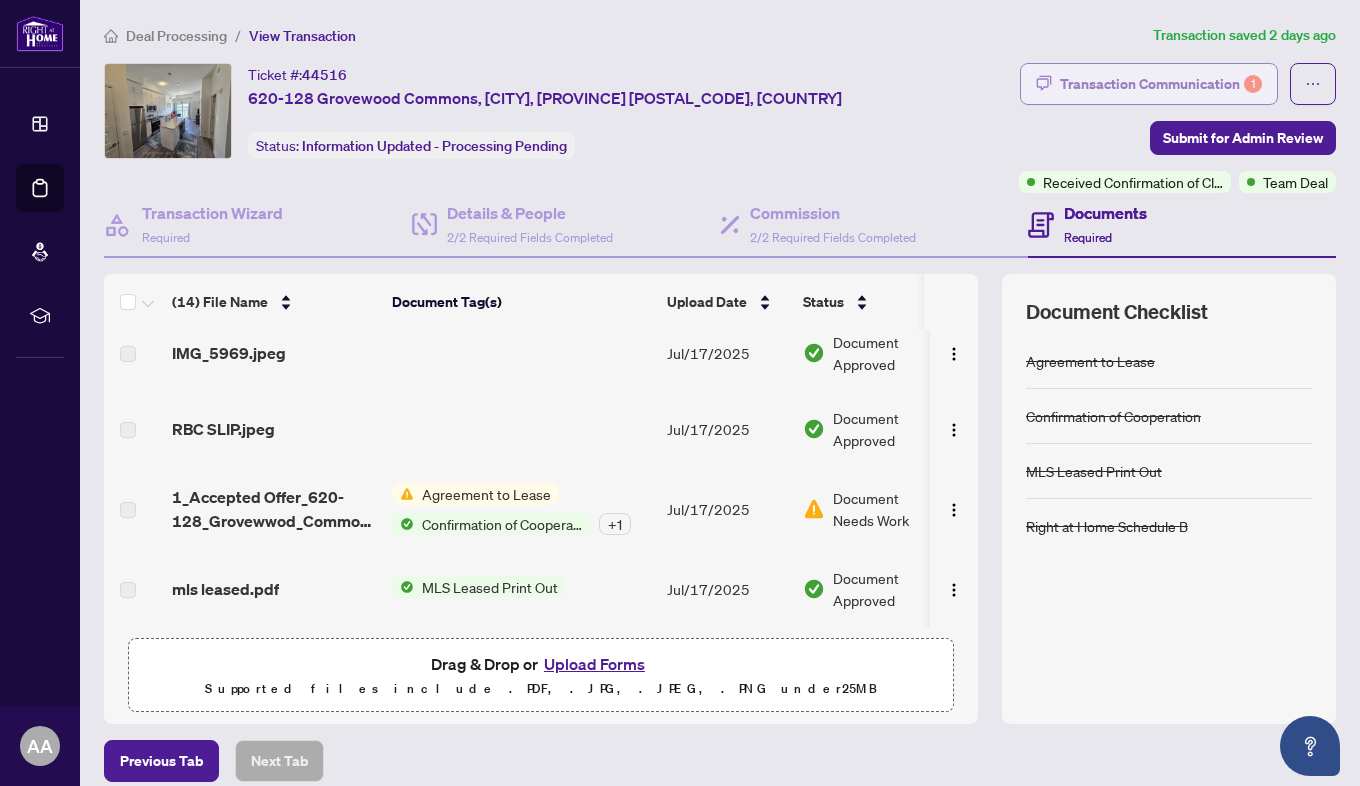click on "Transaction Communication 1" at bounding box center [1161, 84] 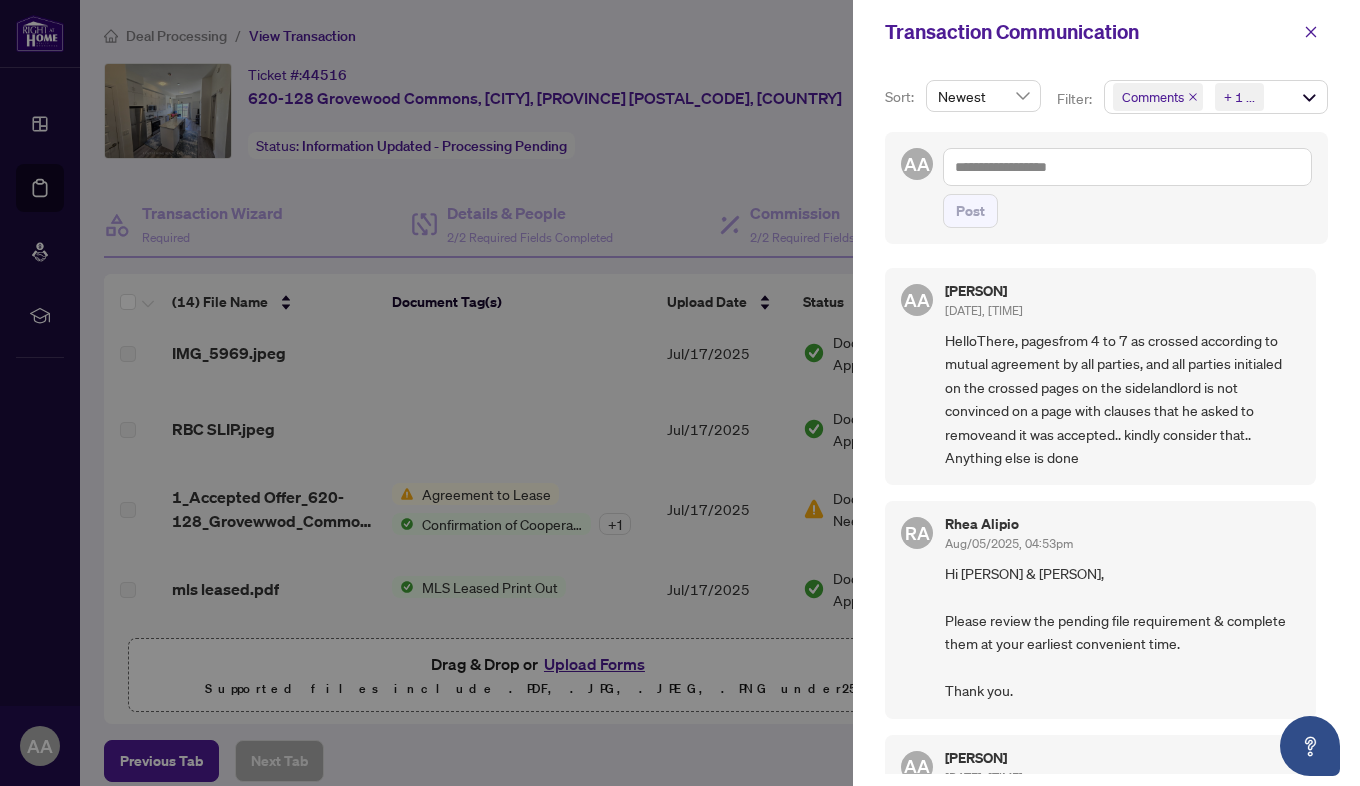 click at bounding box center (680, 393) 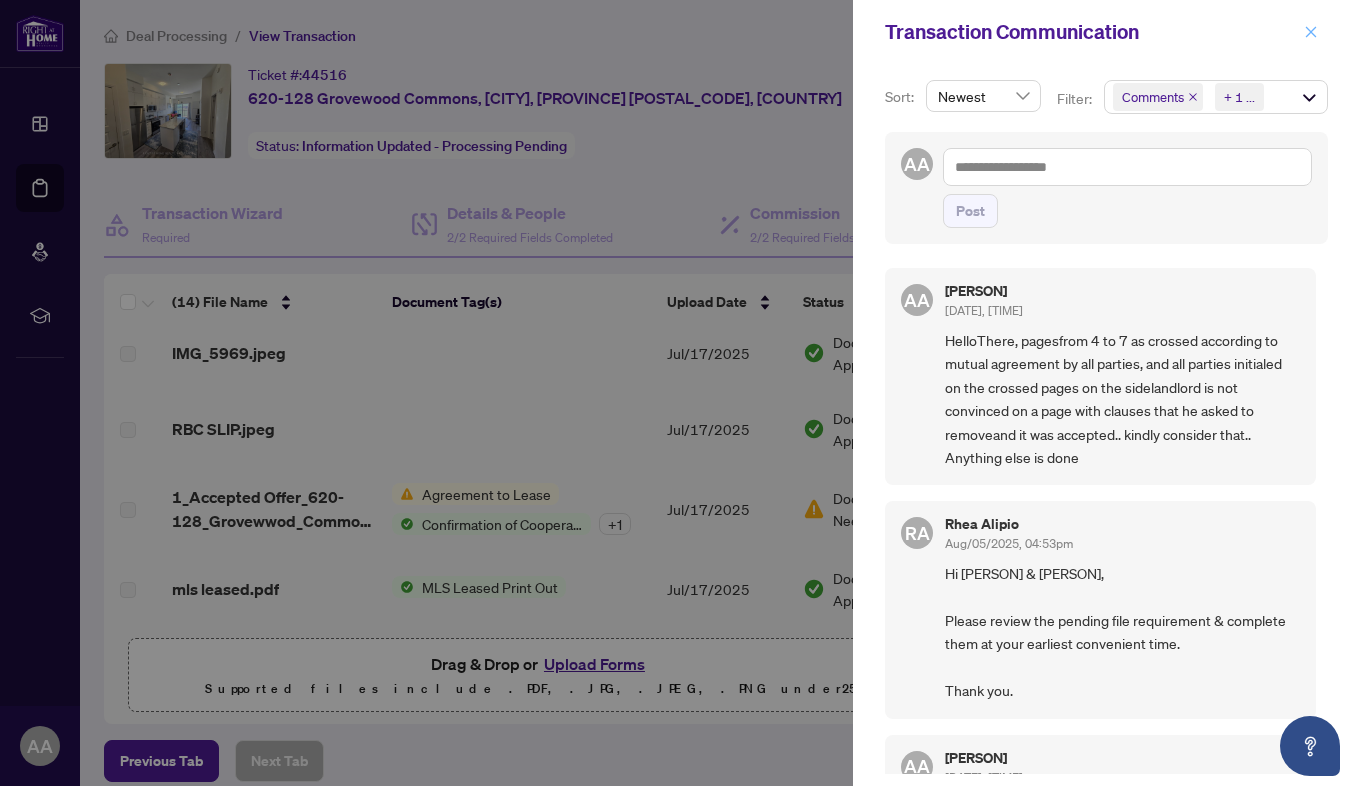 click 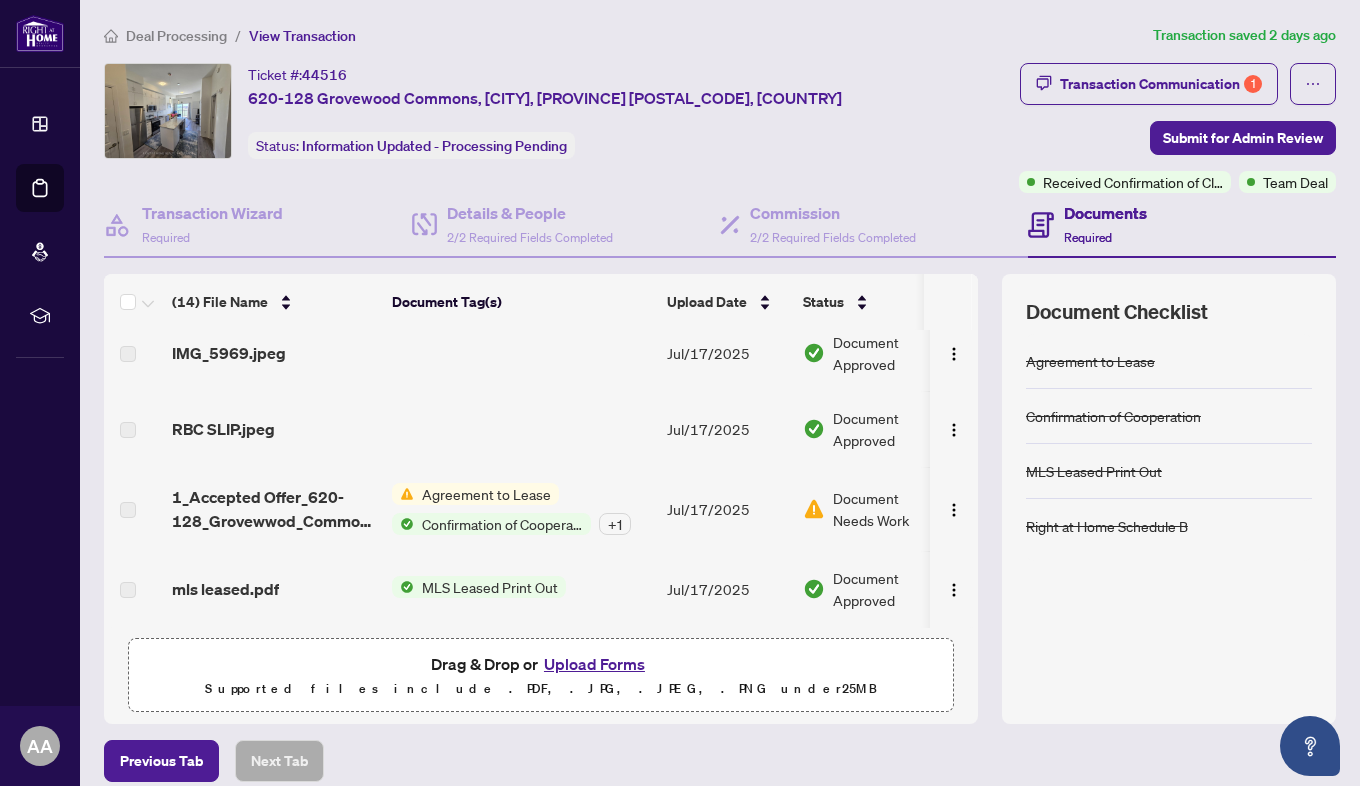 click at bounding box center [954, 429] 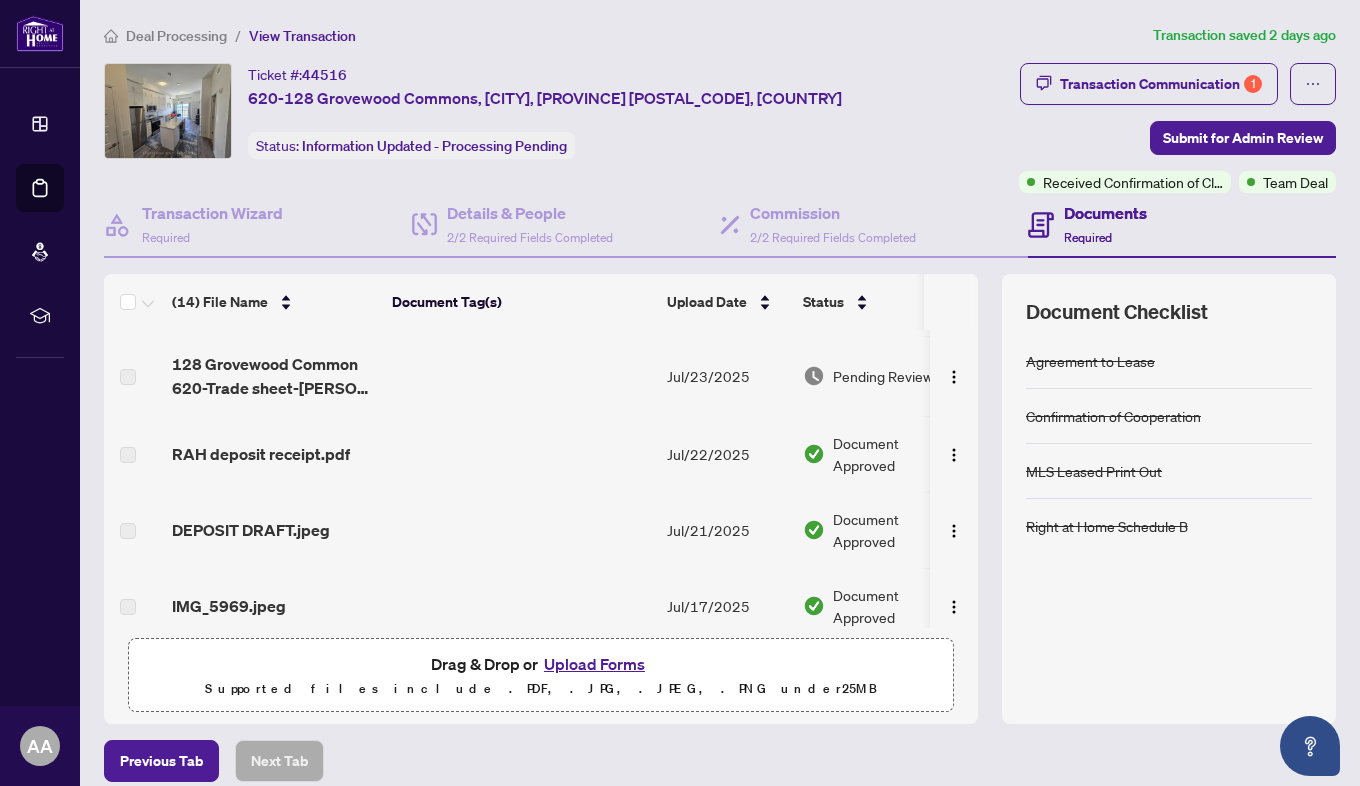 scroll, scrollTop: 833, scrollLeft: 0, axis: vertical 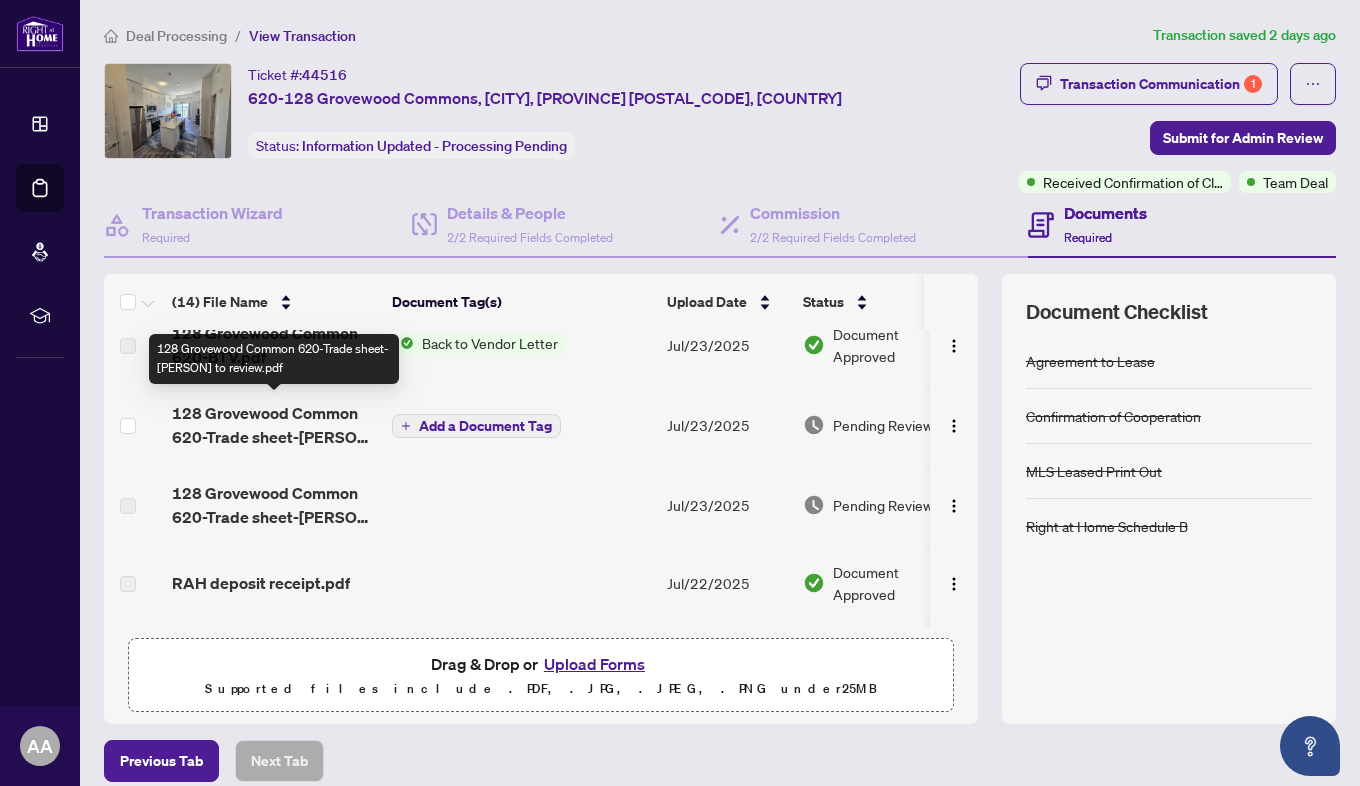 click on "128 Grovewood Common 620-Trade sheet-[PERSON] to review.pdf" at bounding box center [274, 425] 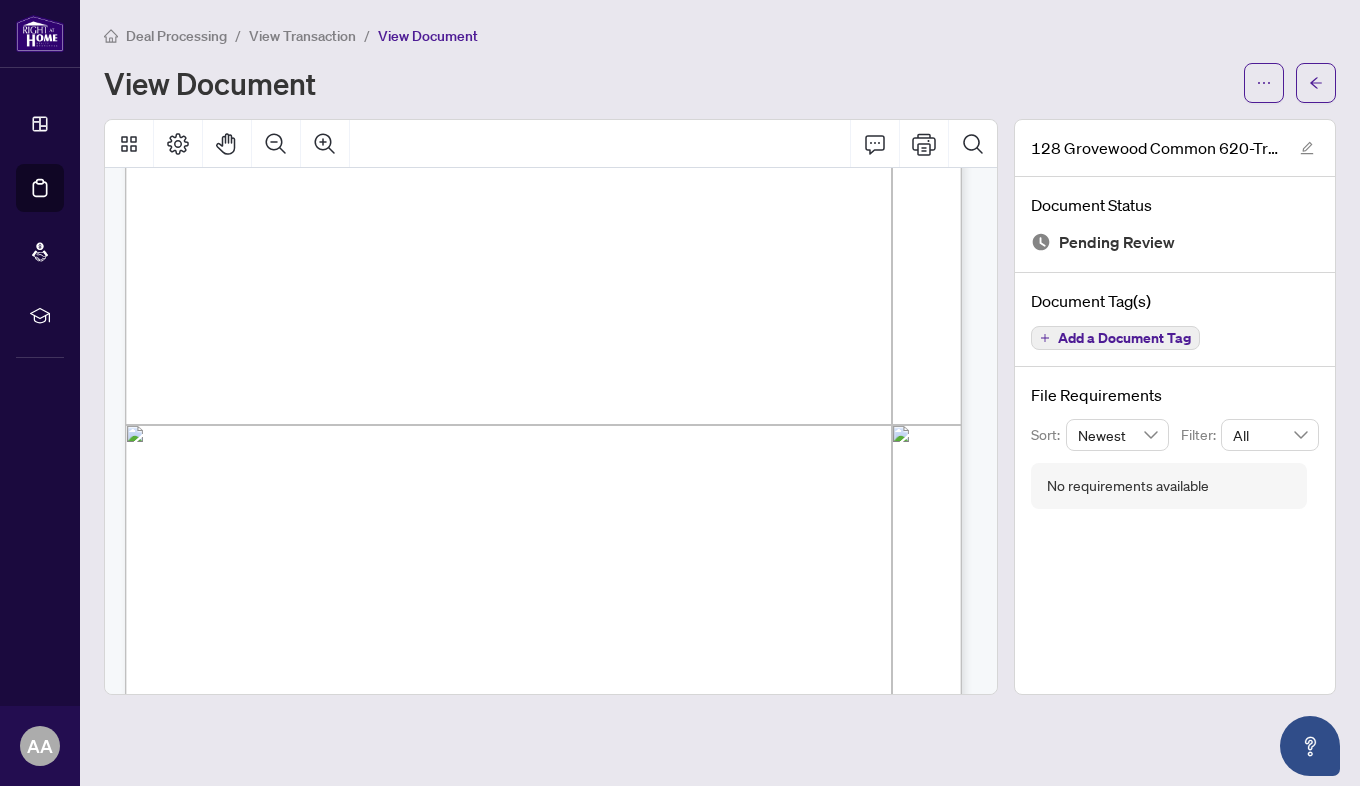 scroll, scrollTop: 531, scrollLeft: 0, axis: vertical 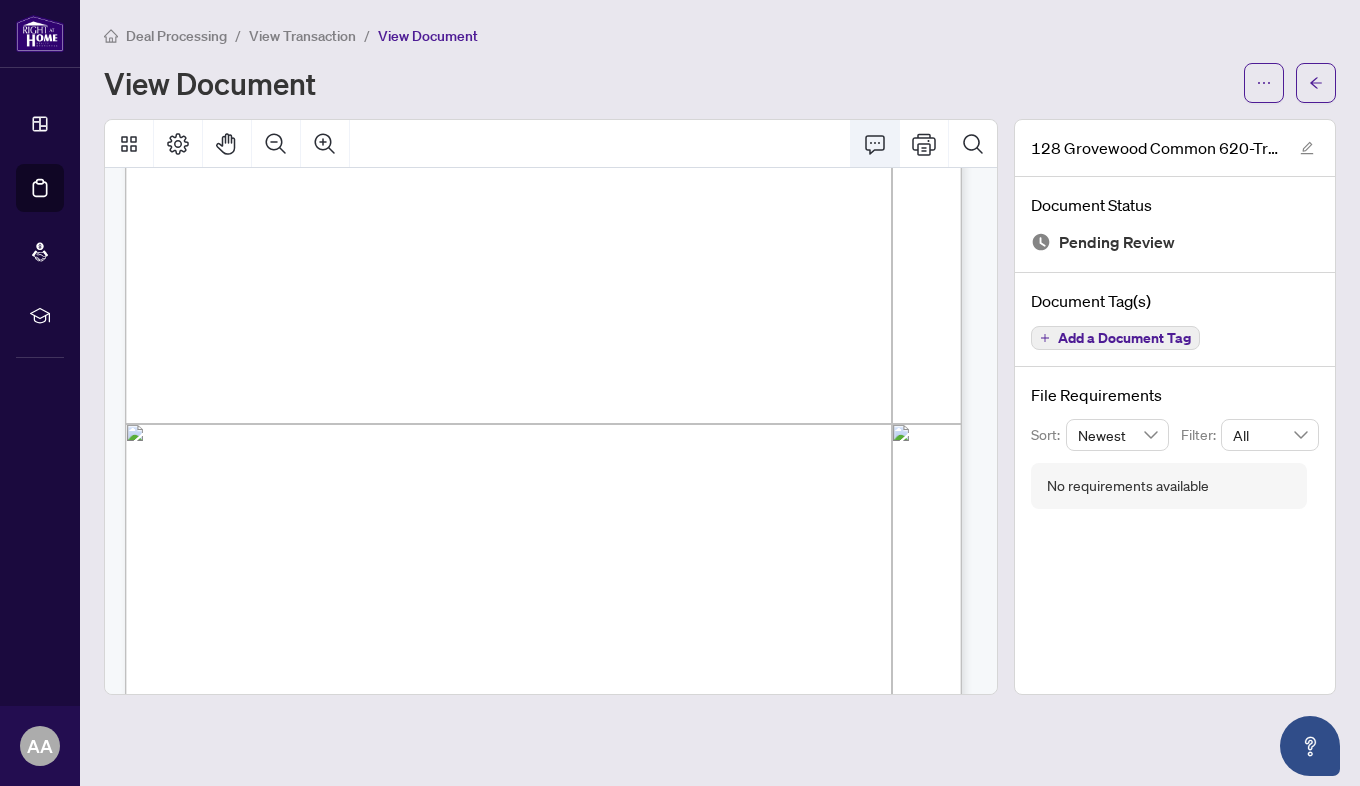 click 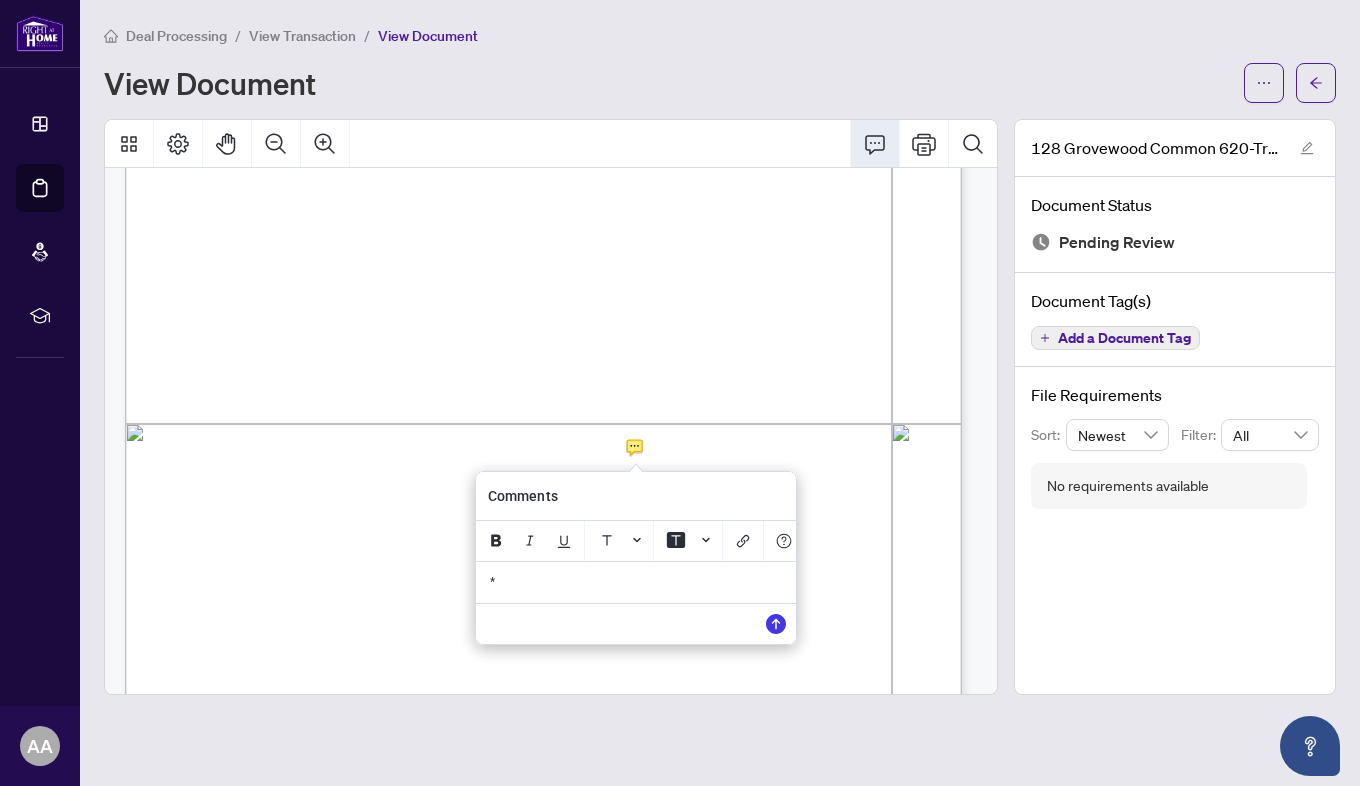 type 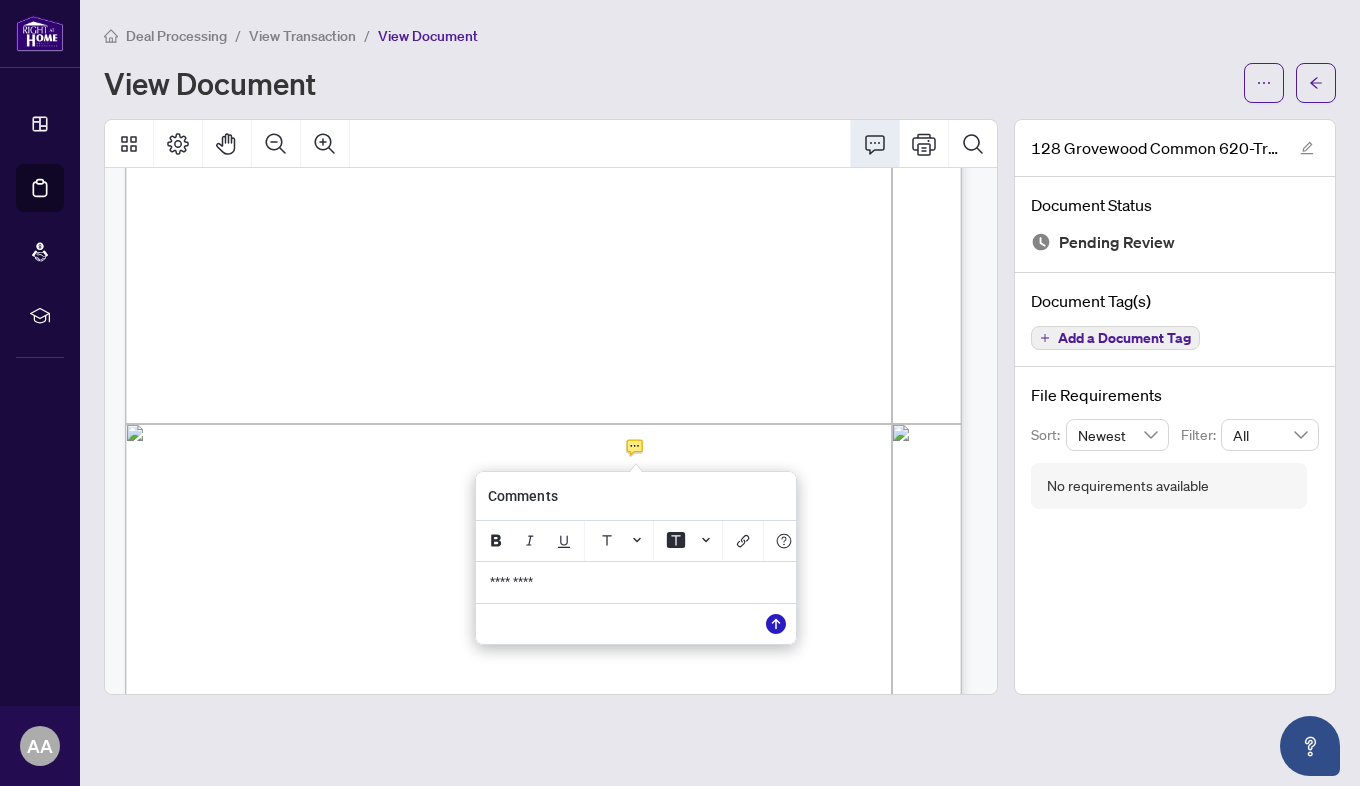 click 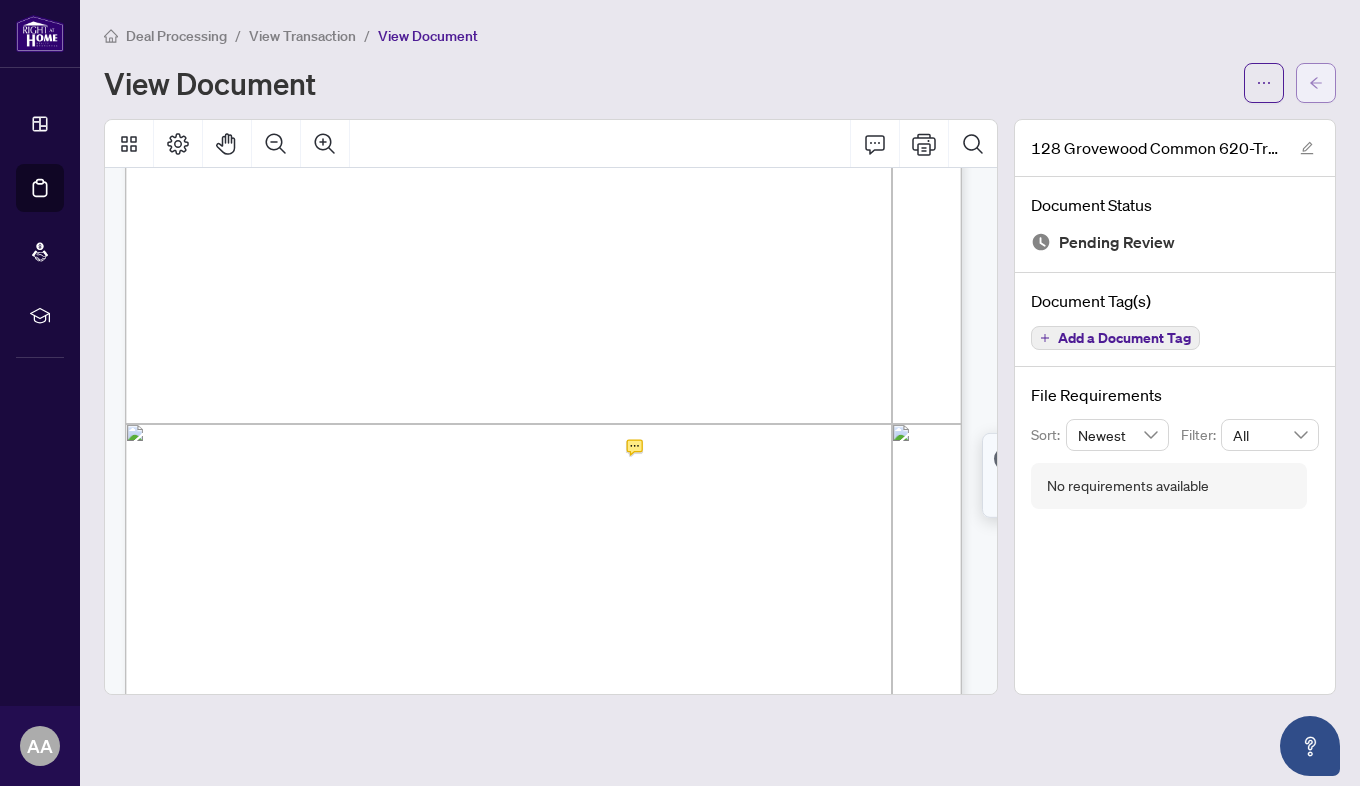 click 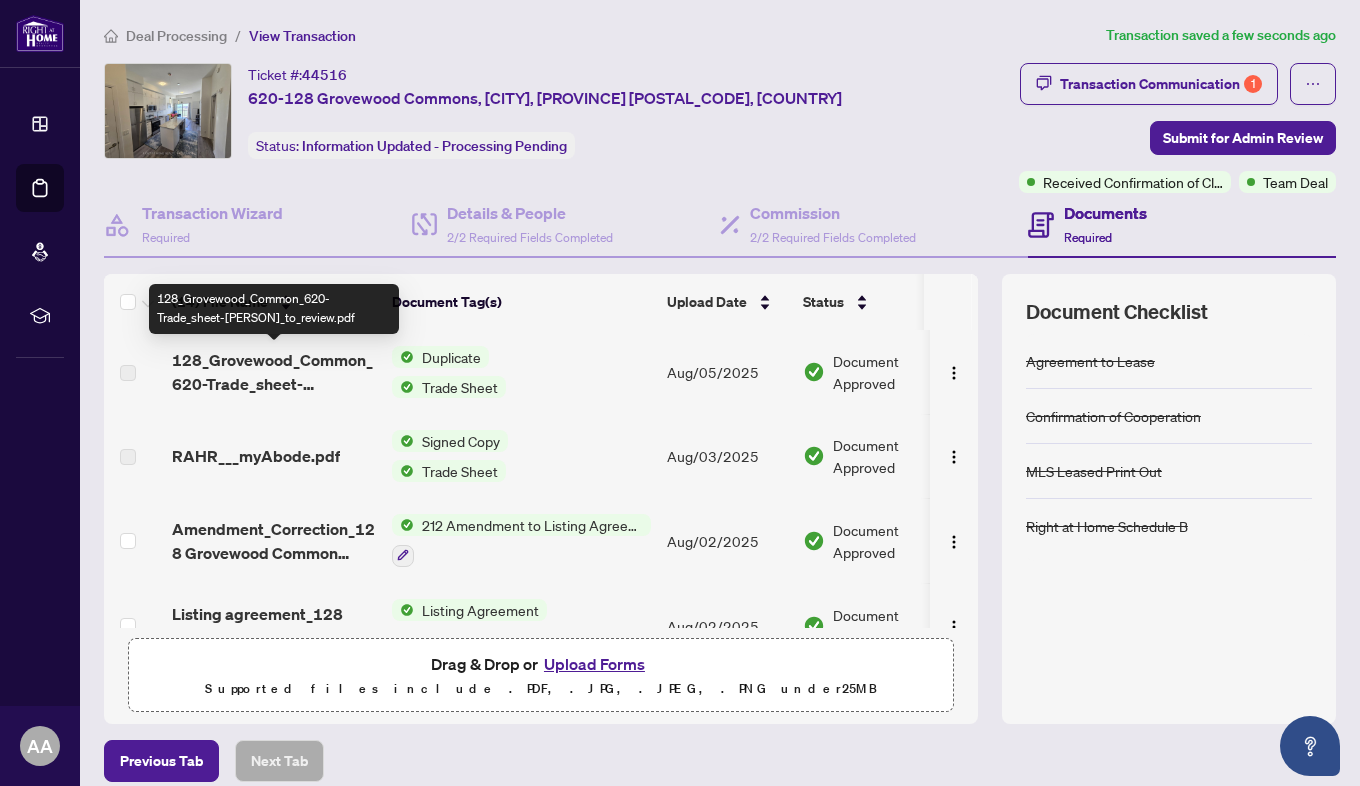 click on "128_Grovewood_Common_620-Trade_sheet-[PERSON]_to_review.pdf" at bounding box center [274, 372] 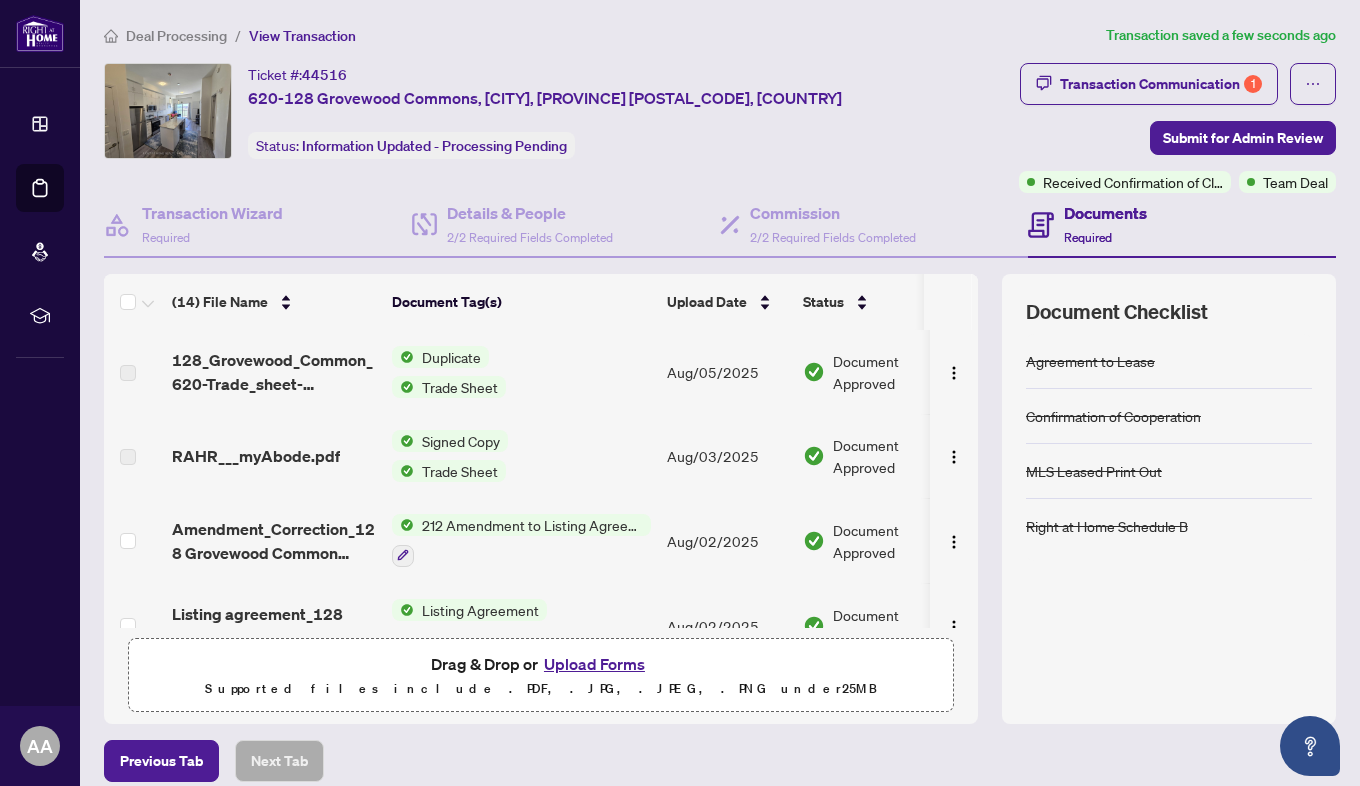 click on "Trade Sheet" at bounding box center (460, 387) 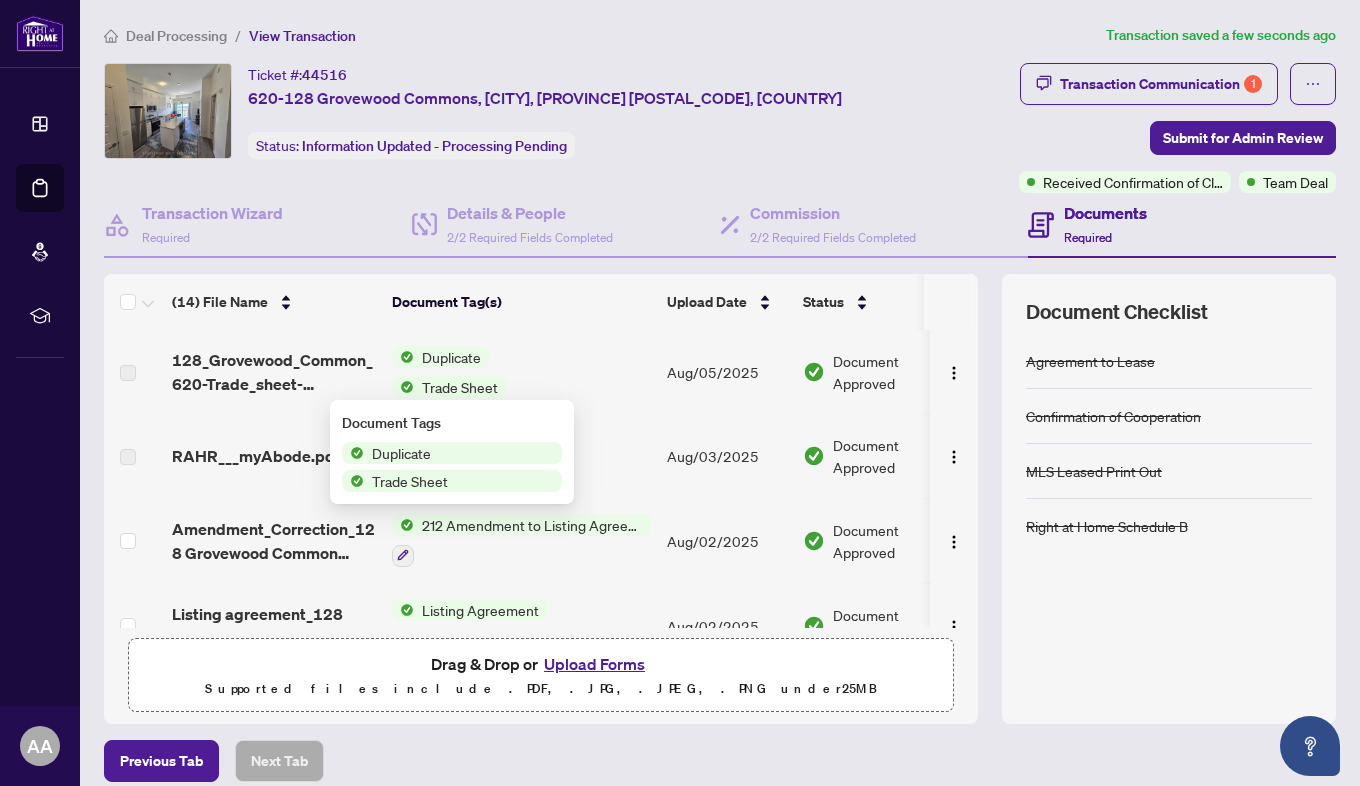 click on "Aug/03/2025" at bounding box center (727, 456) 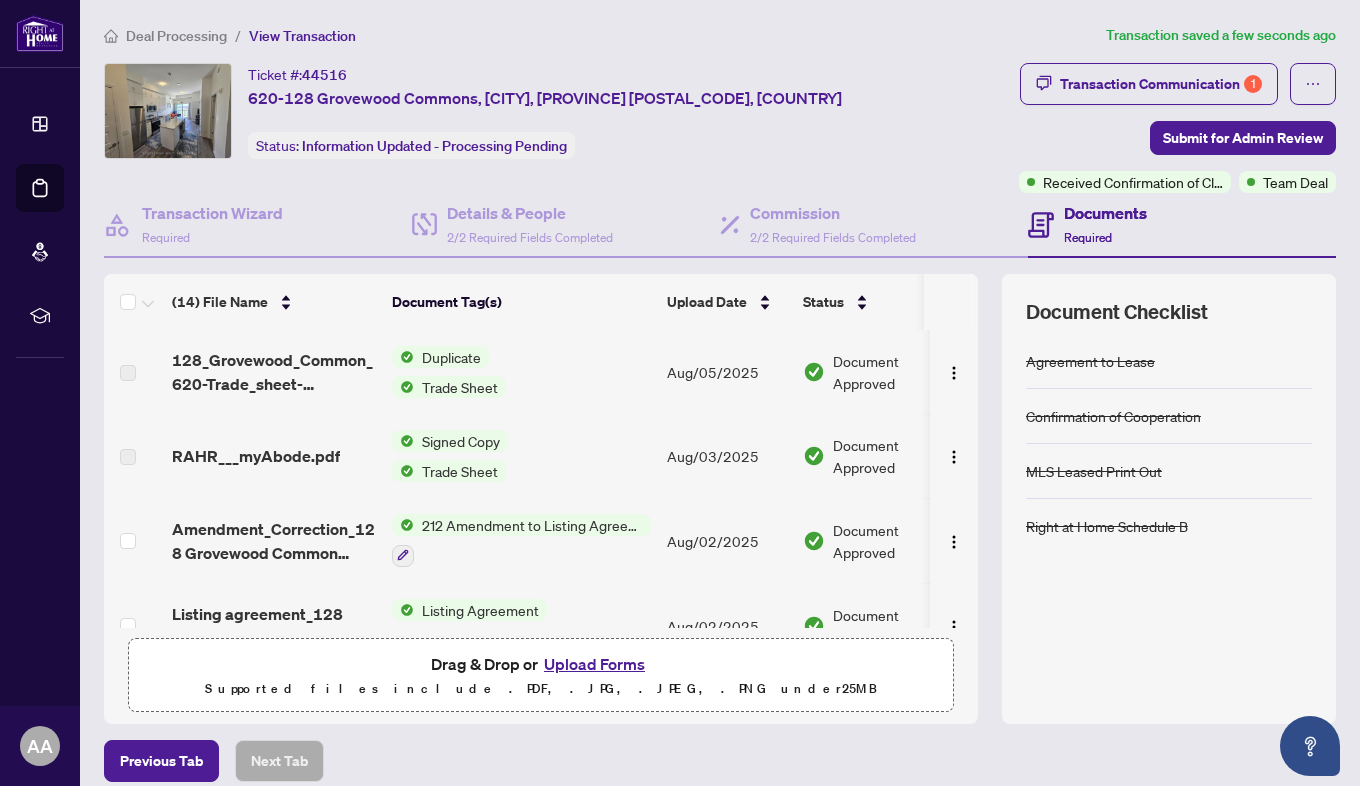 click on "Signed Copy" at bounding box center [461, 441] 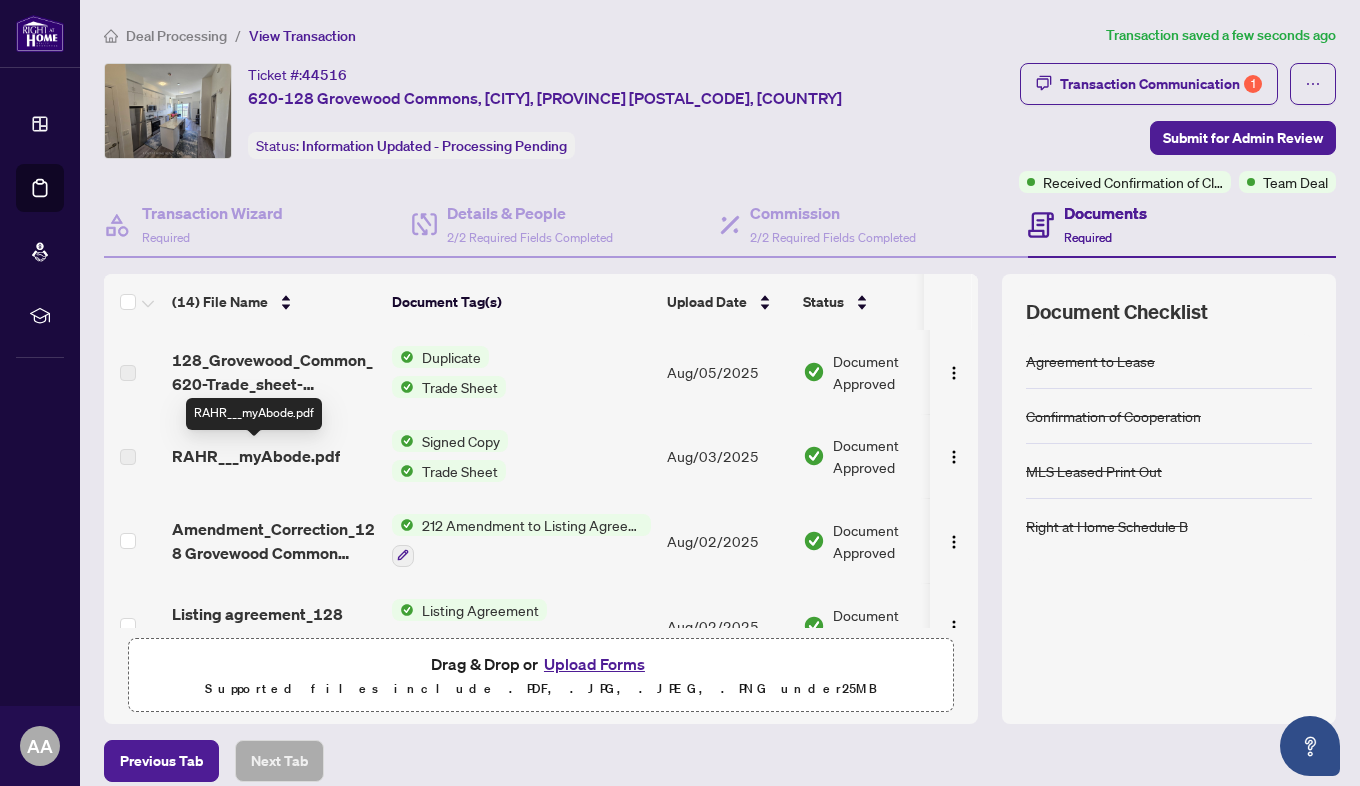 click on "RAHR___myAbode.pdf" at bounding box center [256, 456] 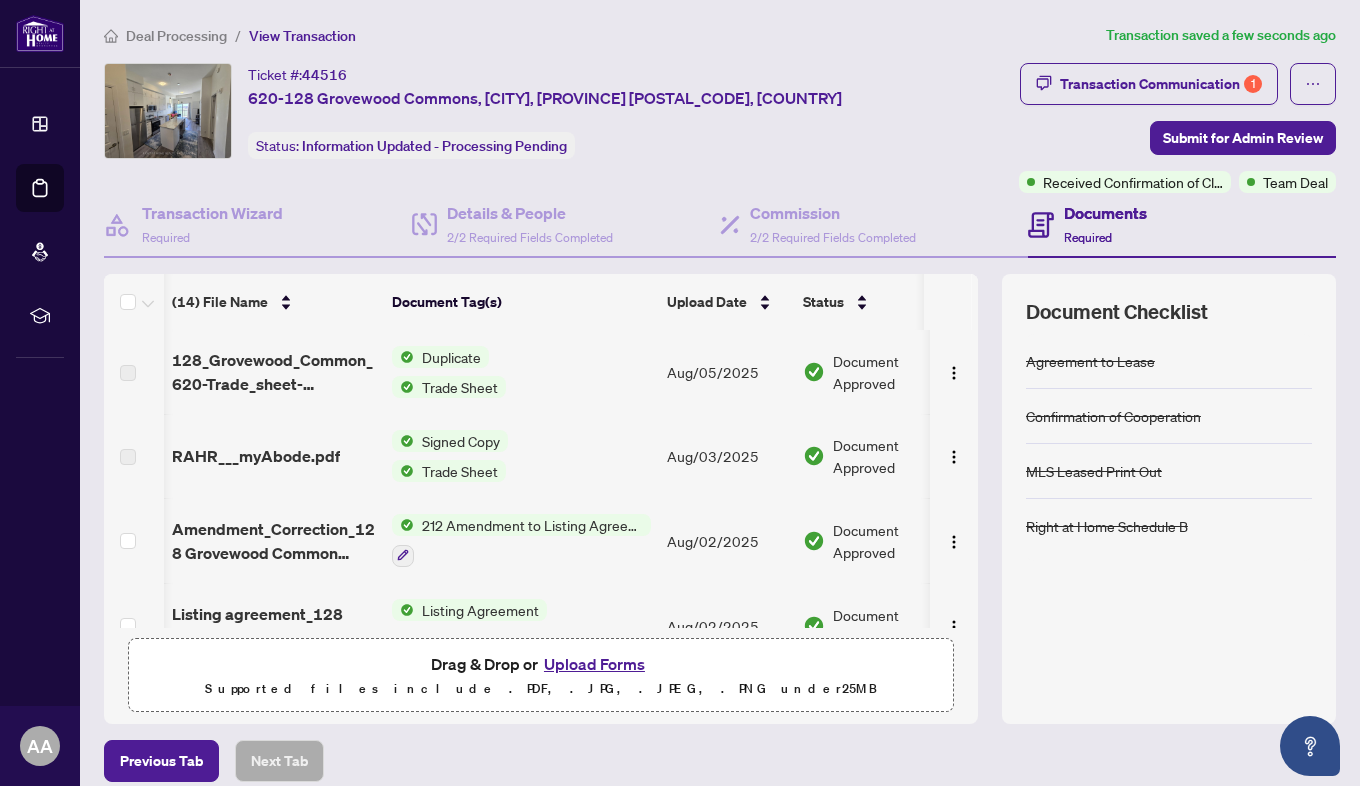 scroll, scrollTop: 201, scrollLeft: 1, axis: both 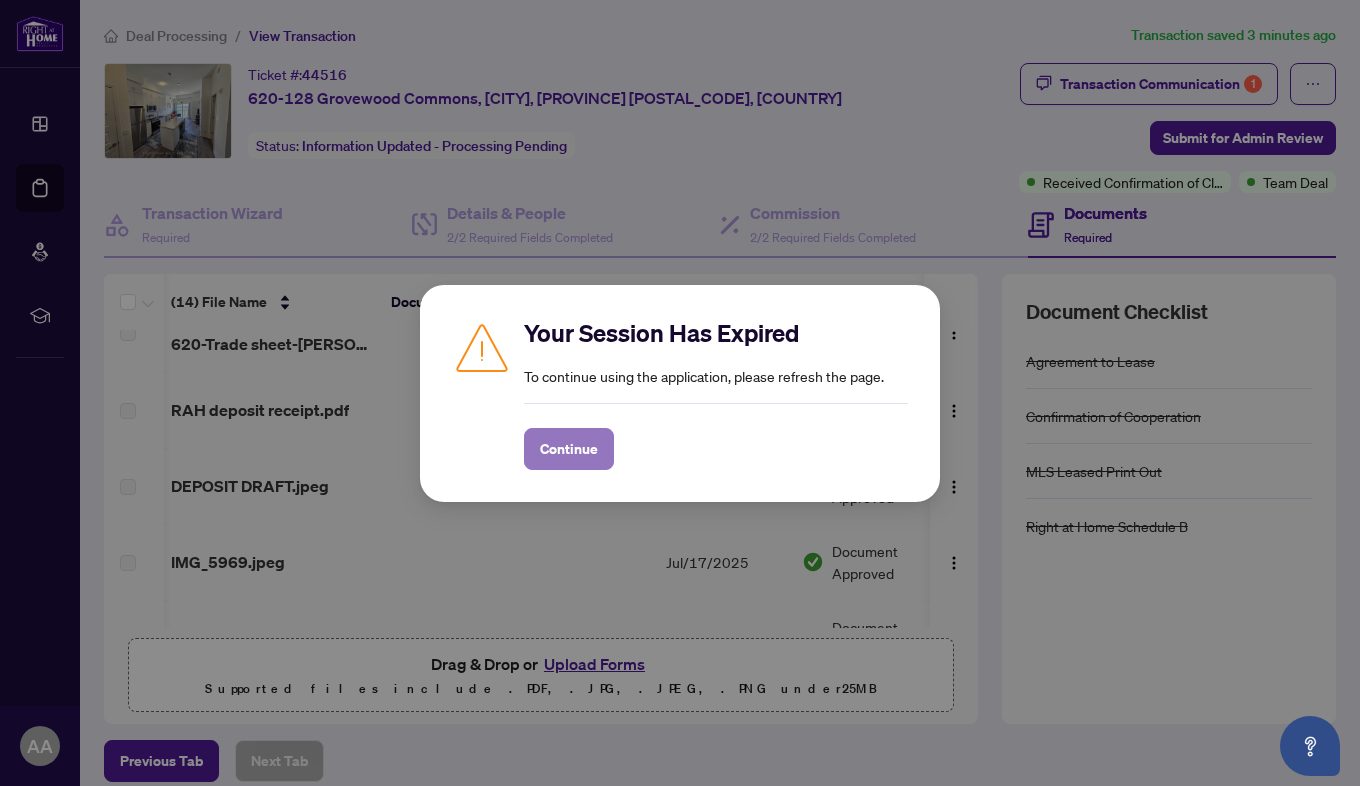 click on "Continue" at bounding box center [569, 449] 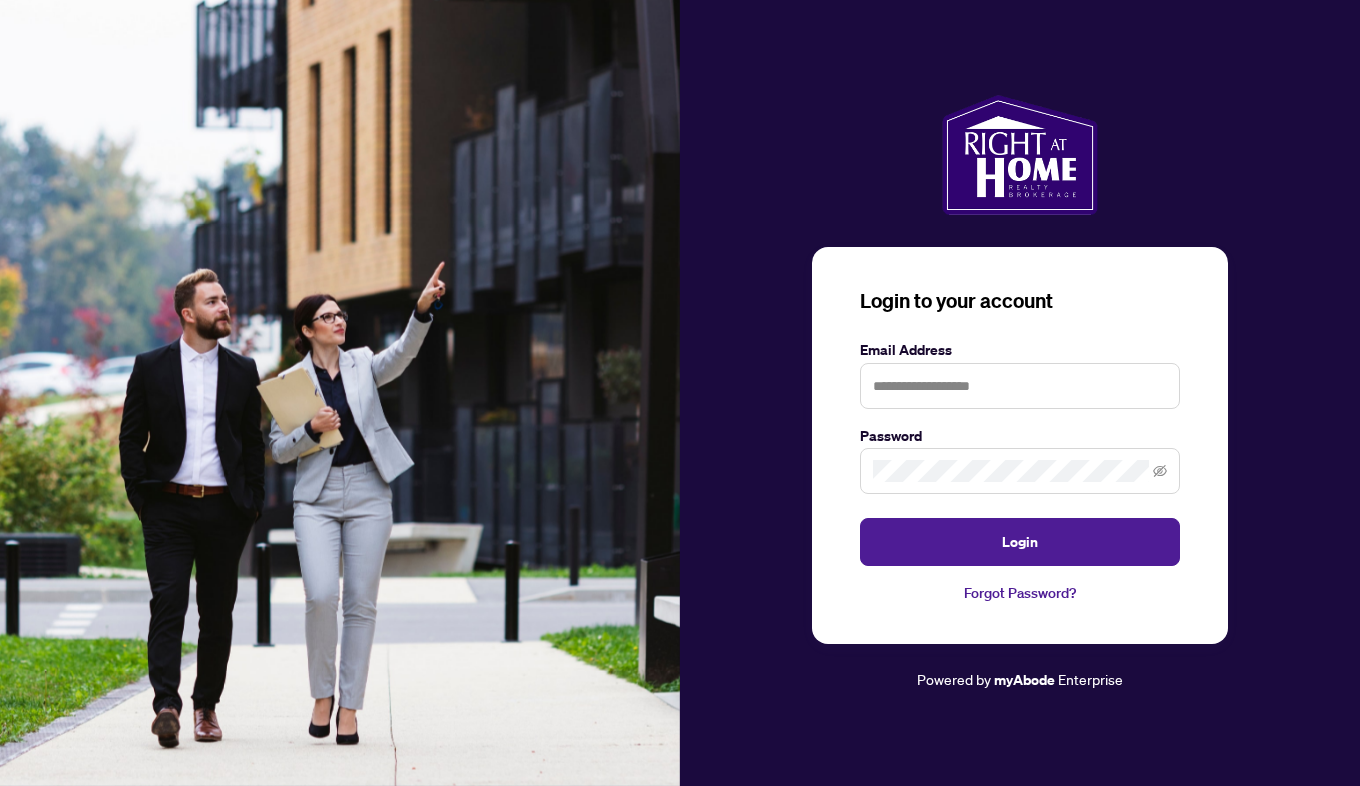 scroll, scrollTop: 0, scrollLeft: 0, axis: both 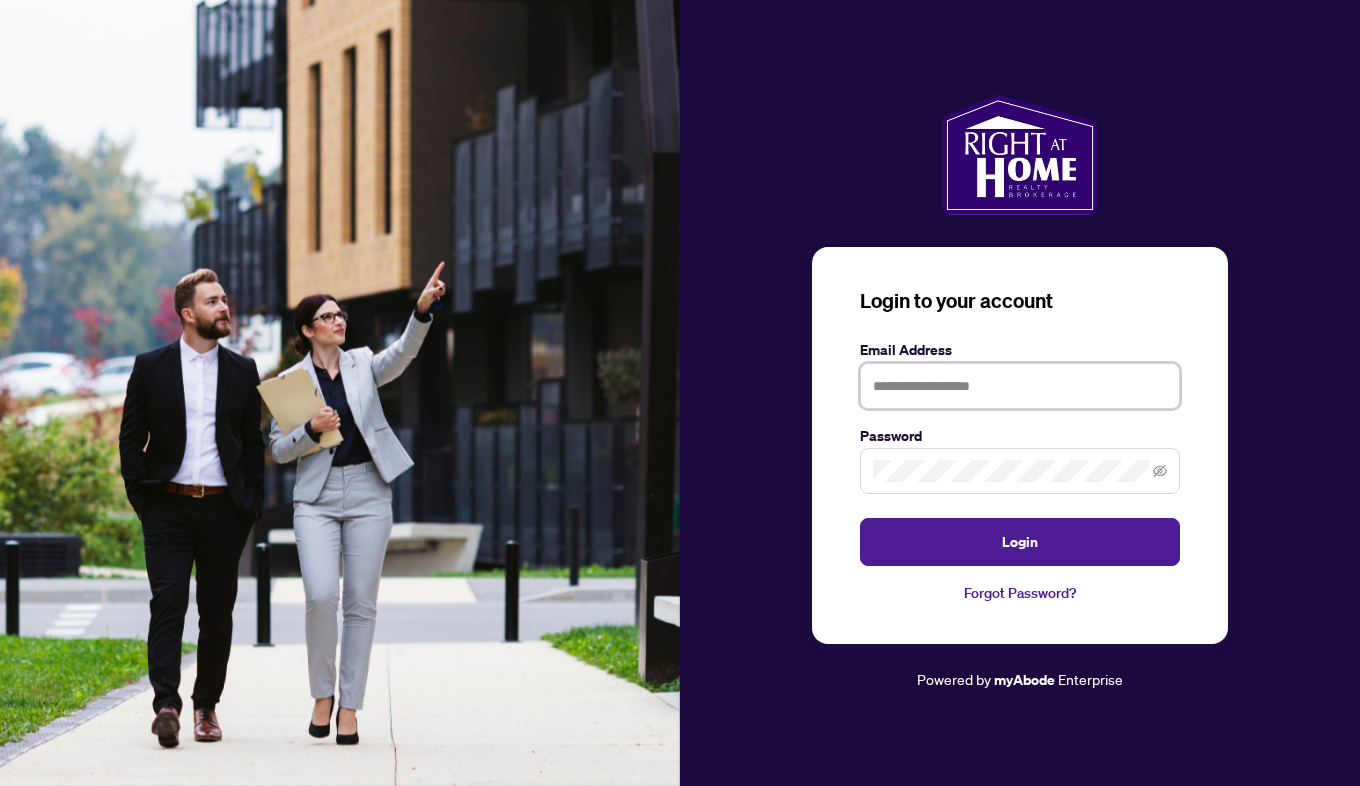 click at bounding box center (1020, 386) 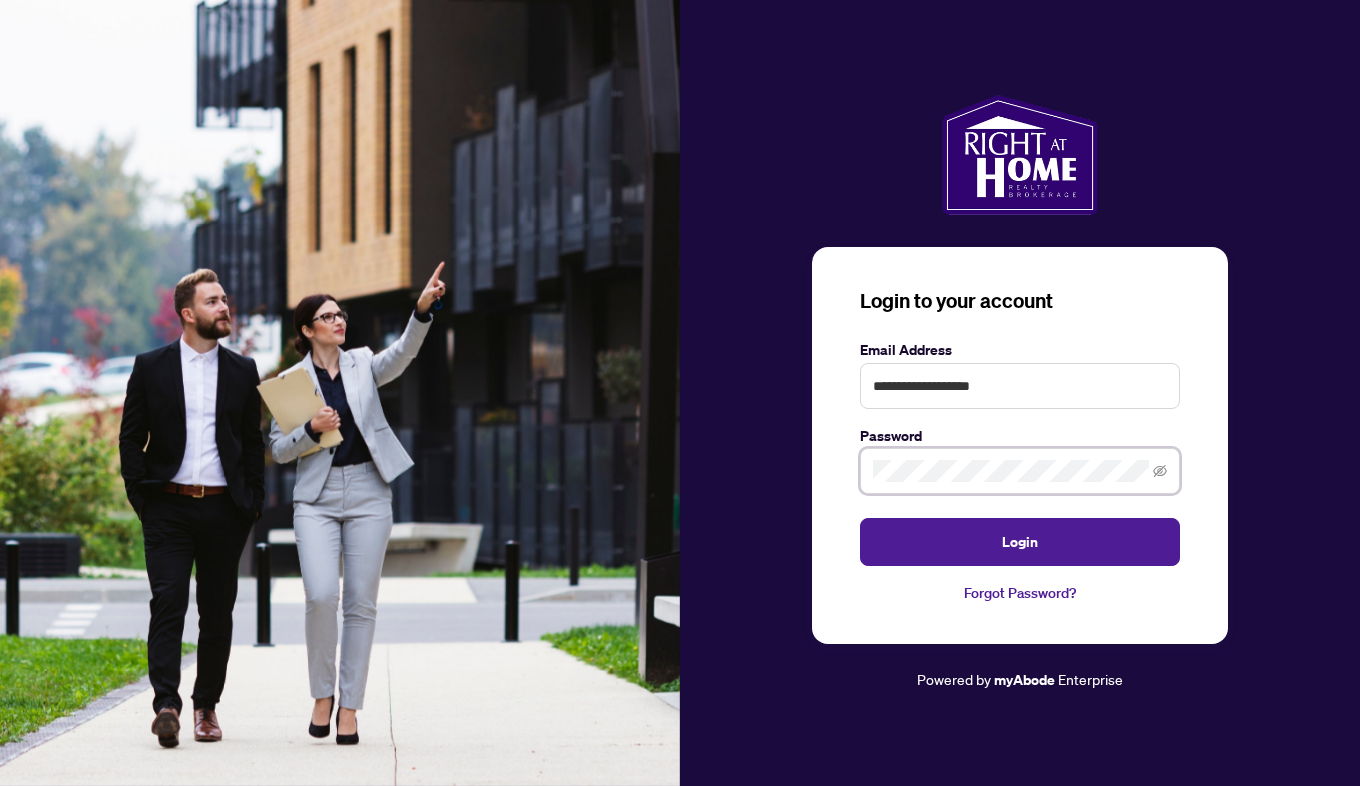 click on "Login" at bounding box center [1020, 542] 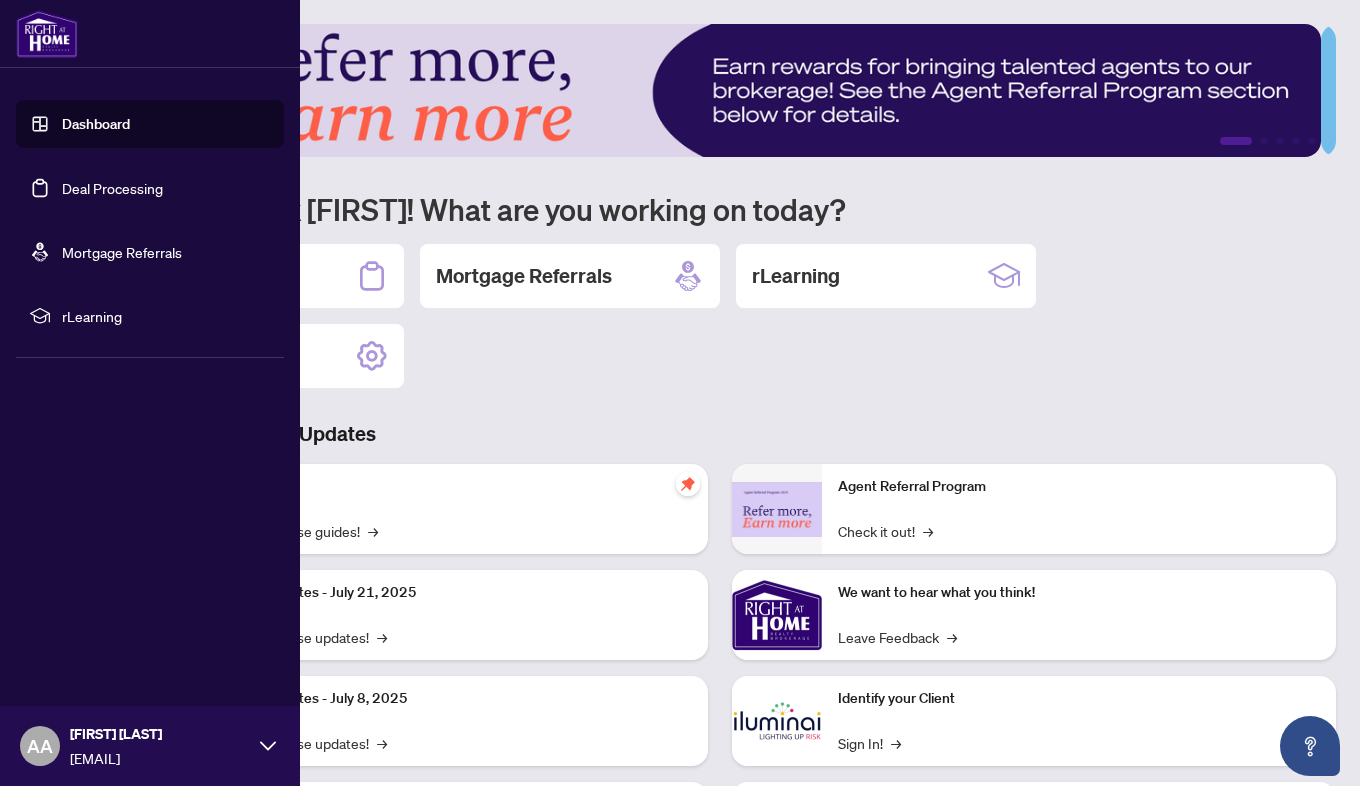 click on "Deal Processing" at bounding box center [112, 188] 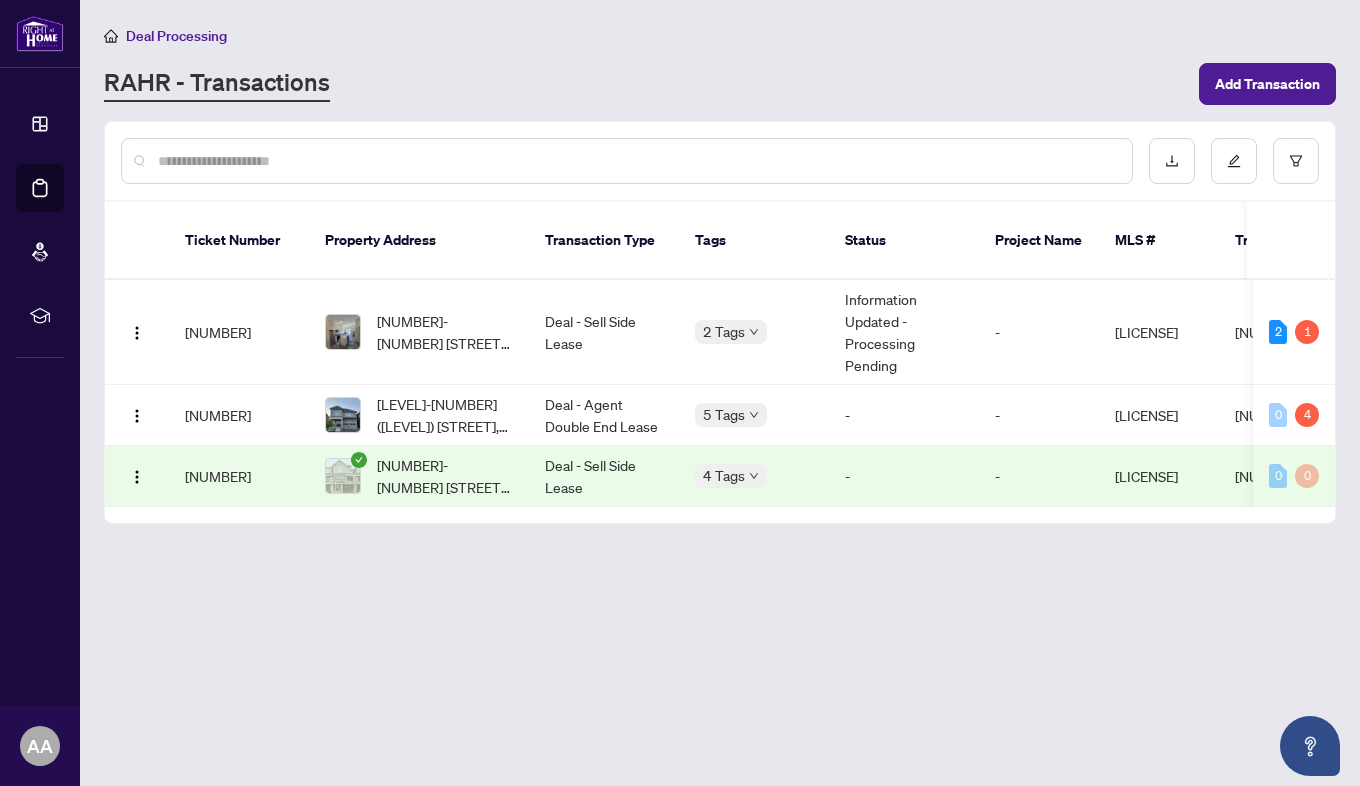 drag, startPoint x: 1229, startPoint y: 0, endPoint x: 698, endPoint y: 69, distance: 535.4643 